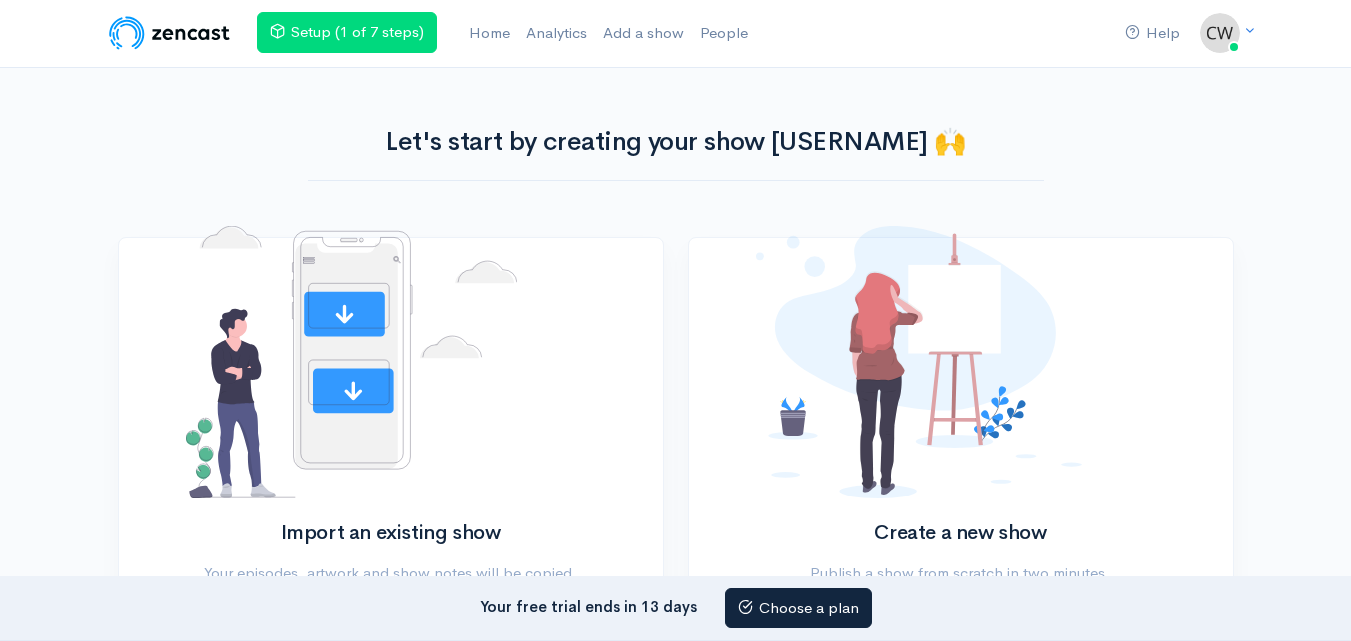 scroll, scrollTop: 0, scrollLeft: 0, axis: both 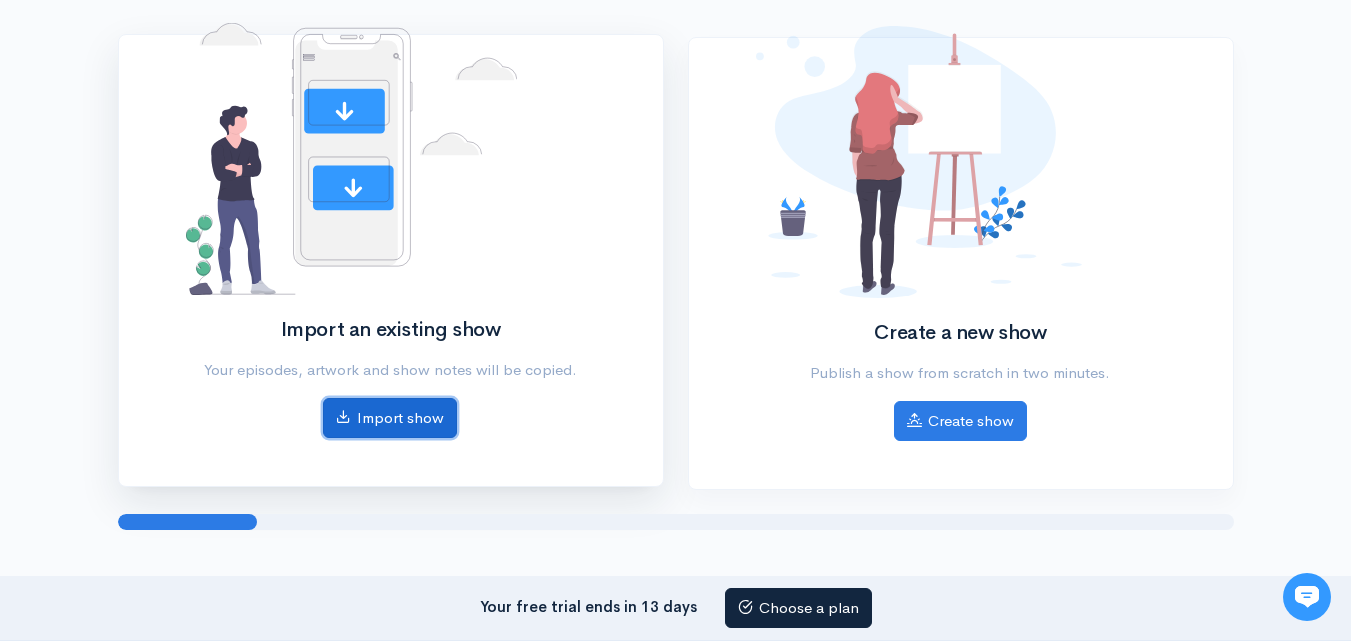click on "Import show" at bounding box center [390, 418] 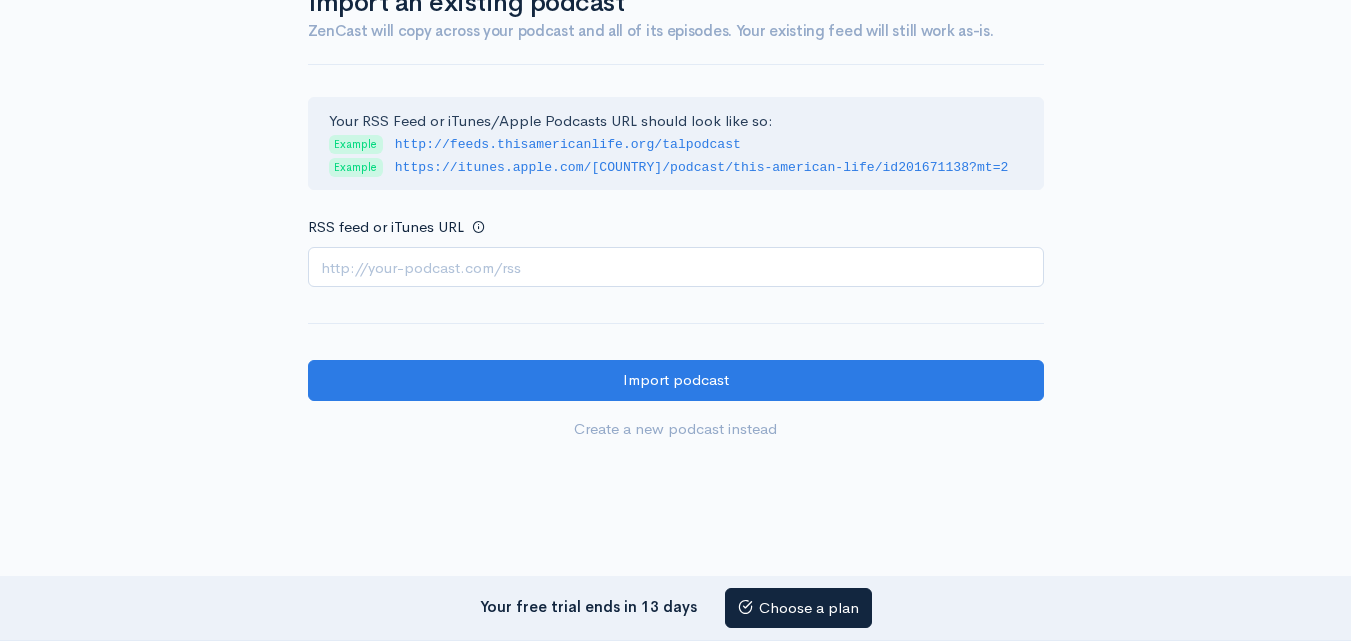 scroll, scrollTop: 0, scrollLeft: 0, axis: both 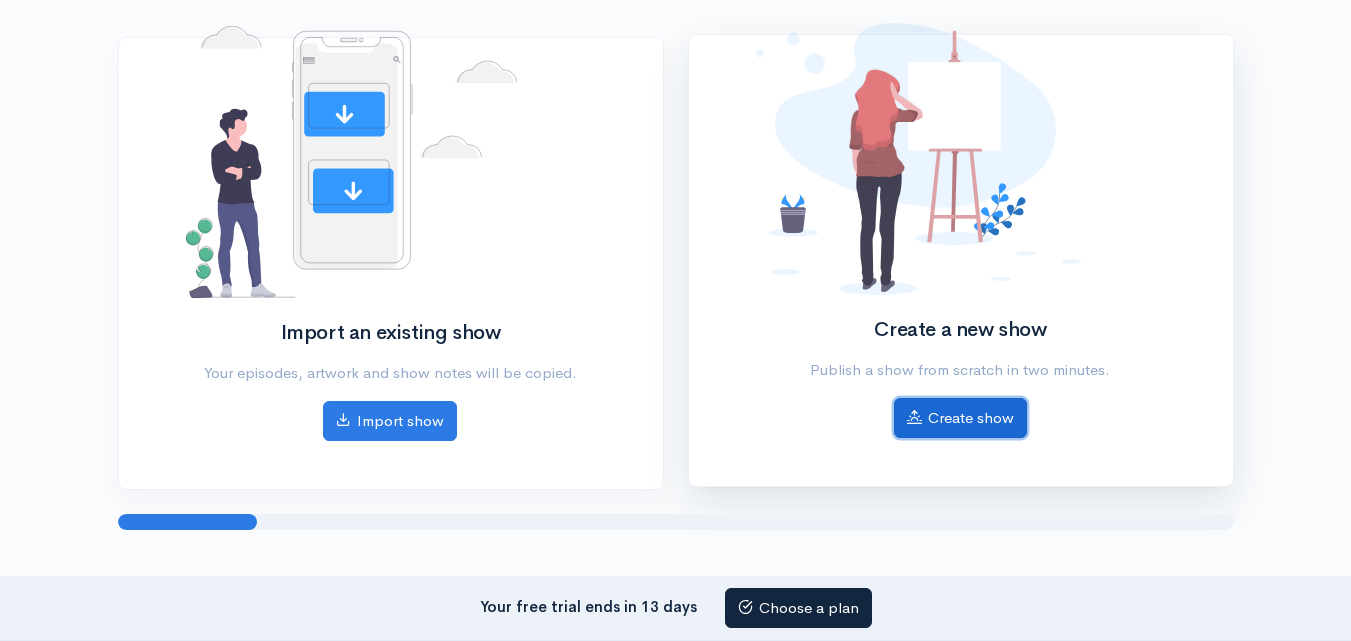 click on "Create show" at bounding box center [960, 418] 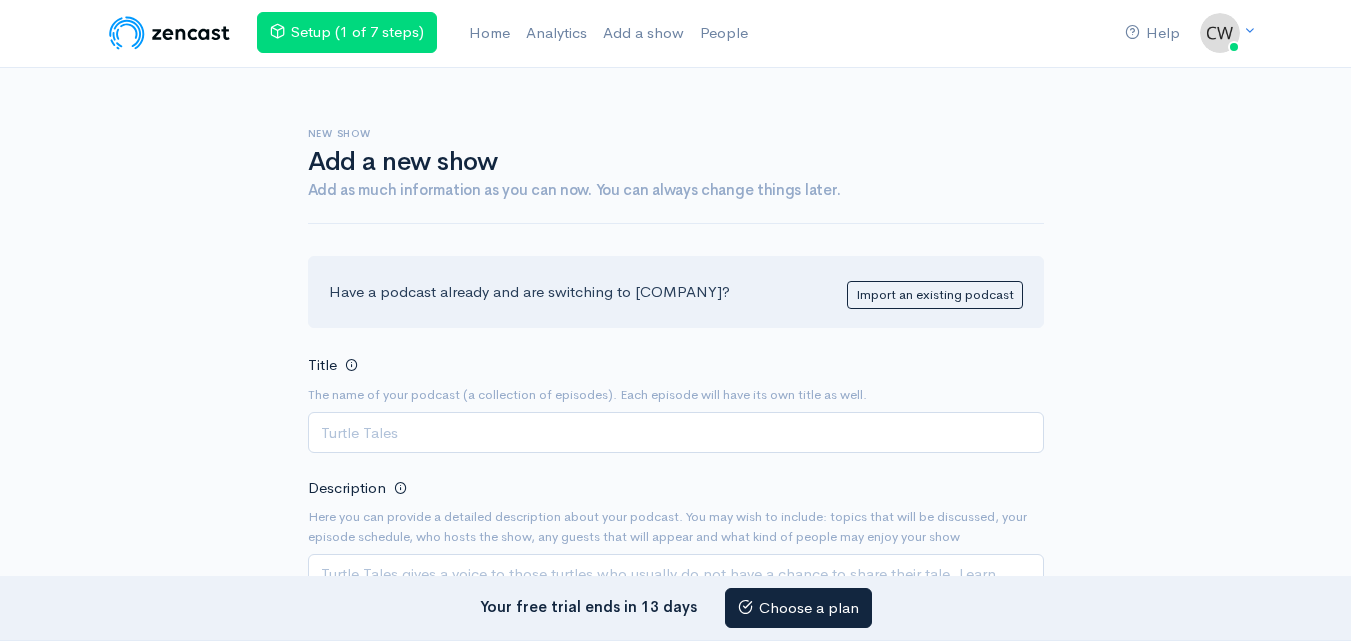 scroll, scrollTop: 100, scrollLeft: 0, axis: vertical 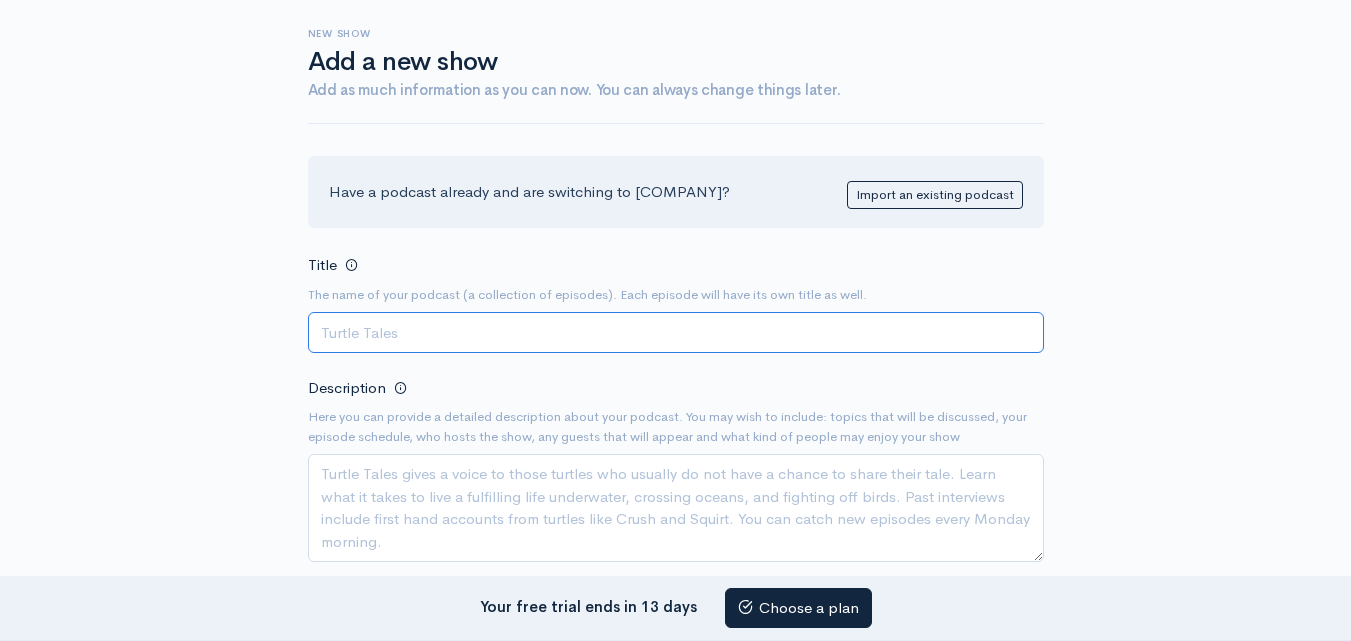 click on "Title" at bounding box center [676, 332] 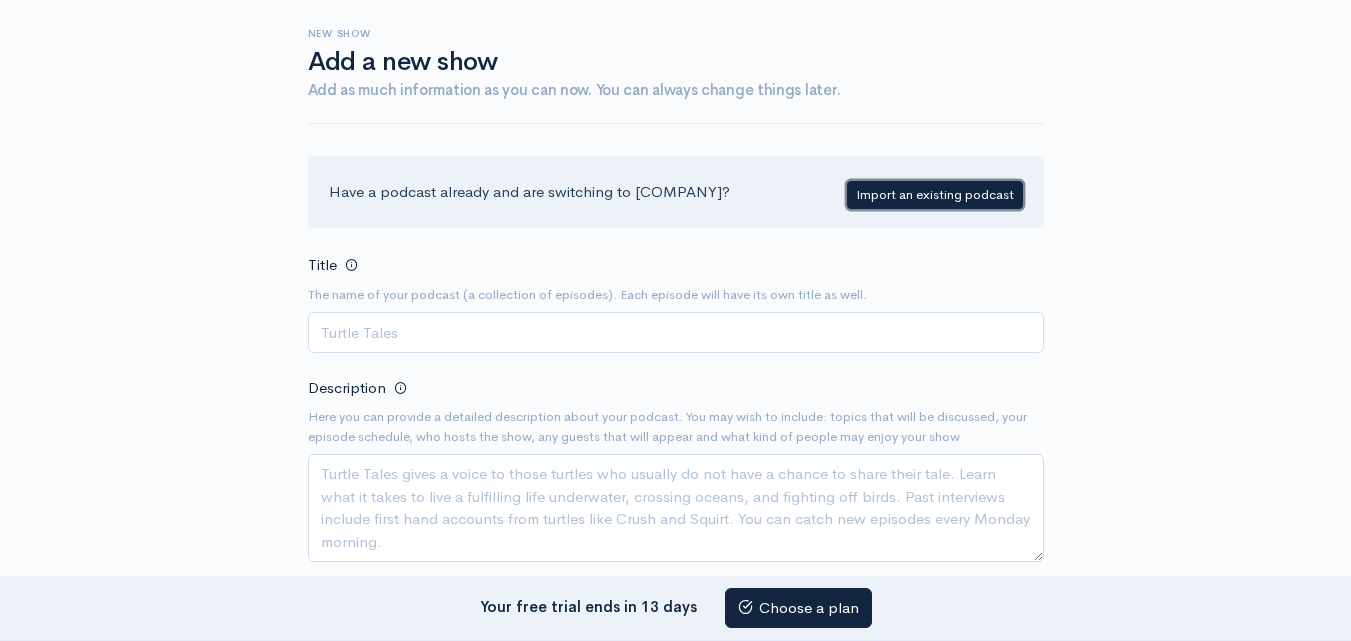 click on "Import an existing podcast" at bounding box center (935, 195) 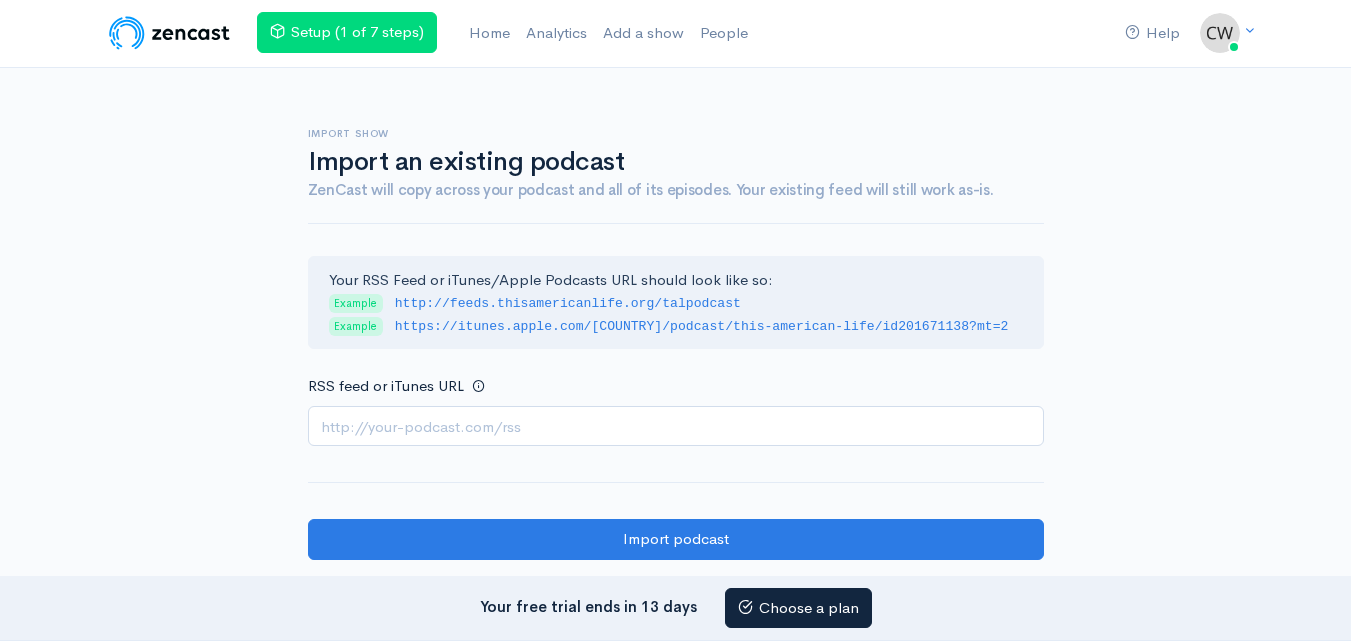 scroll, scrollTop: 0, scrollLeft: 0, axis: both 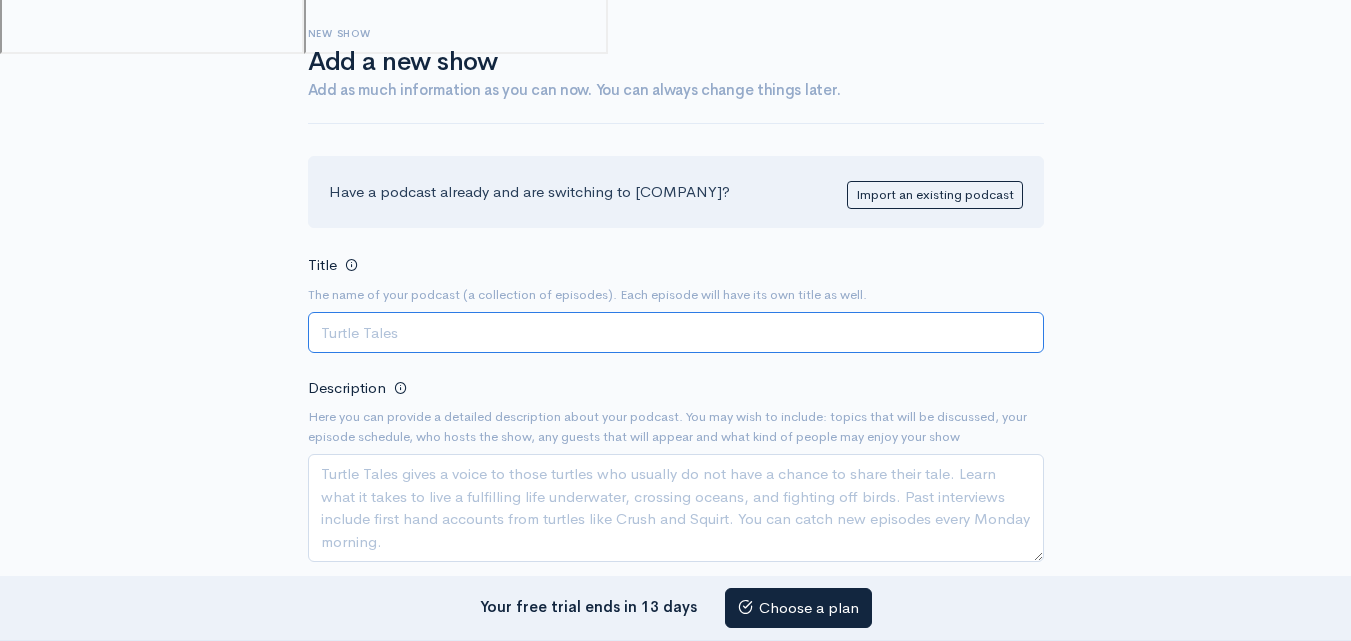 click on "Title" at bounding box center [676, 332] 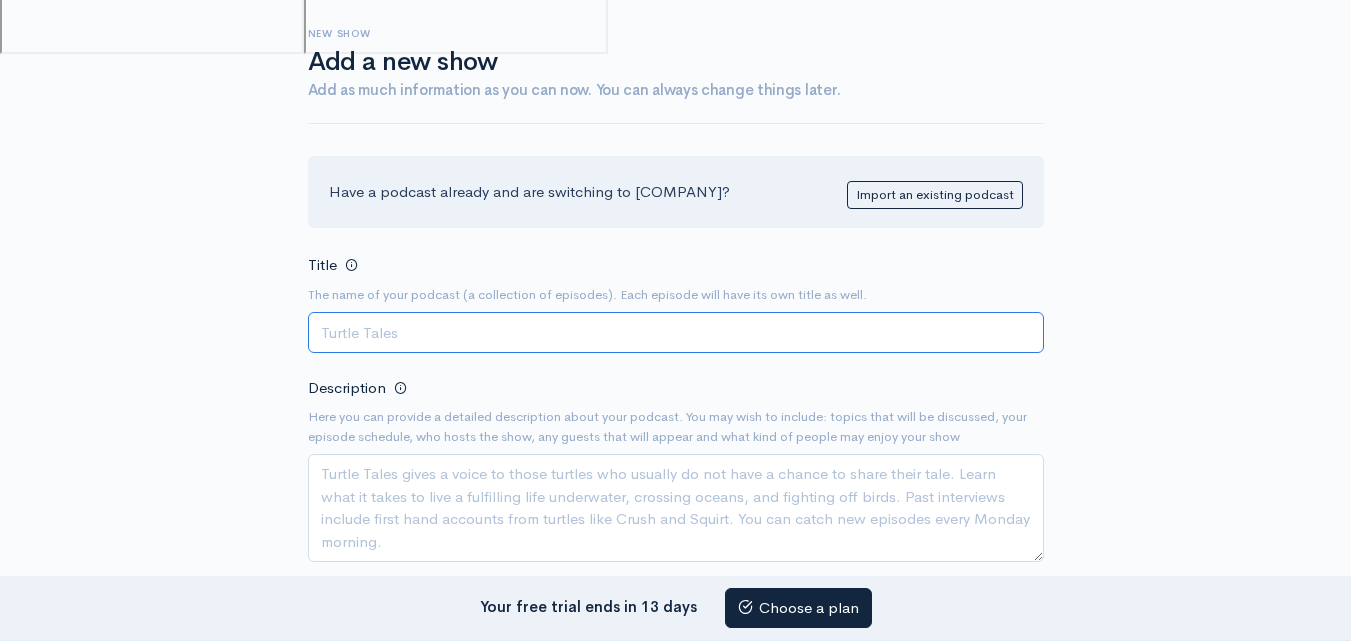 paste on "Innovating with Intelligence – The AI Future We’re Building at [COMPANY]" 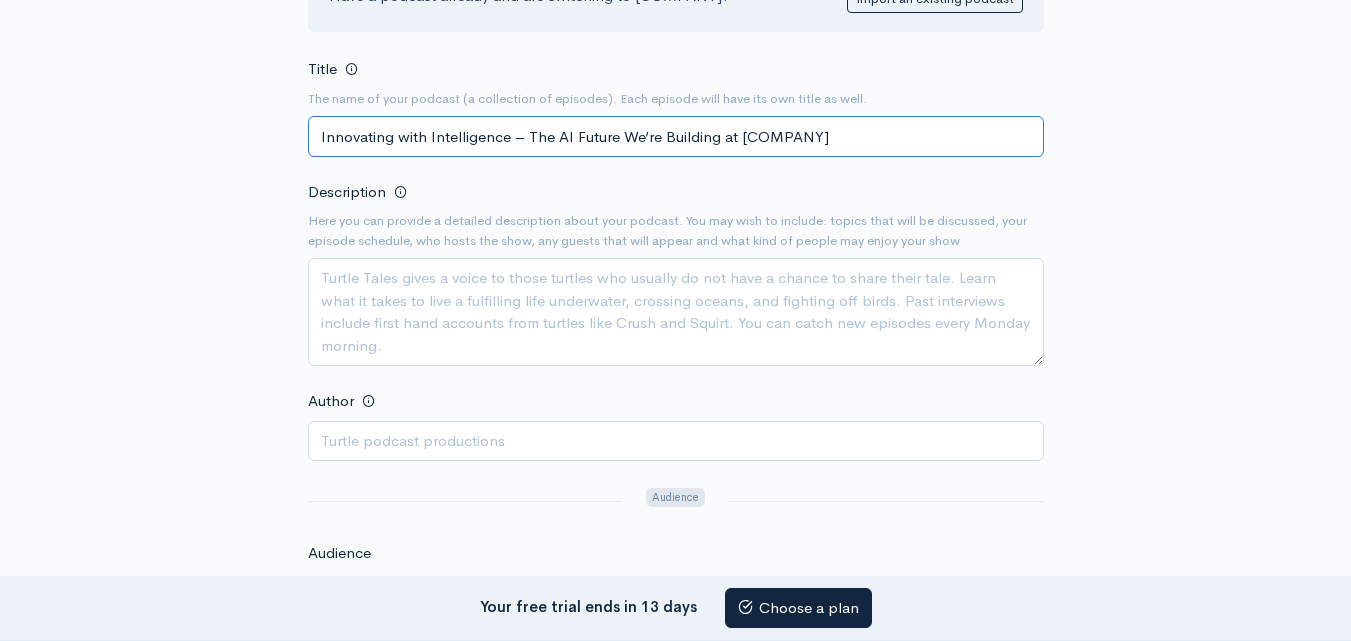 scroll, scrollTop: 300, scrollLeft: 0, axis: vertical 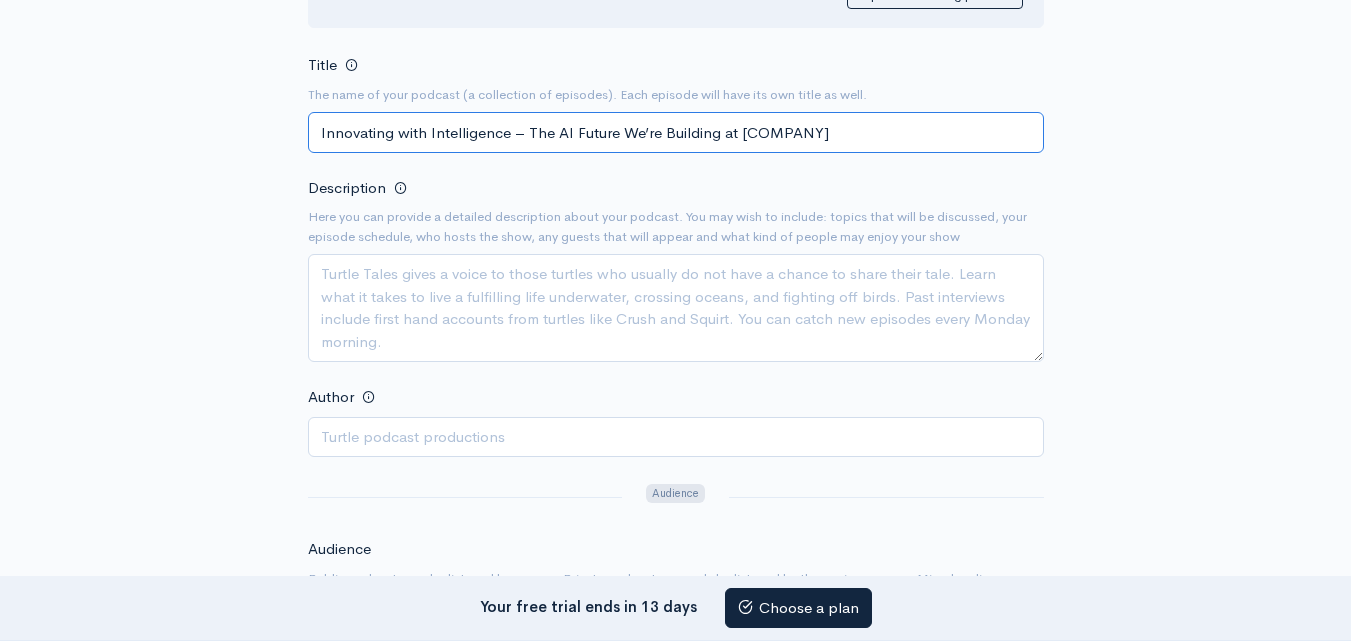 type on "Innovating with Intelligence – The AI Future We’re Building at [COMPANY]" 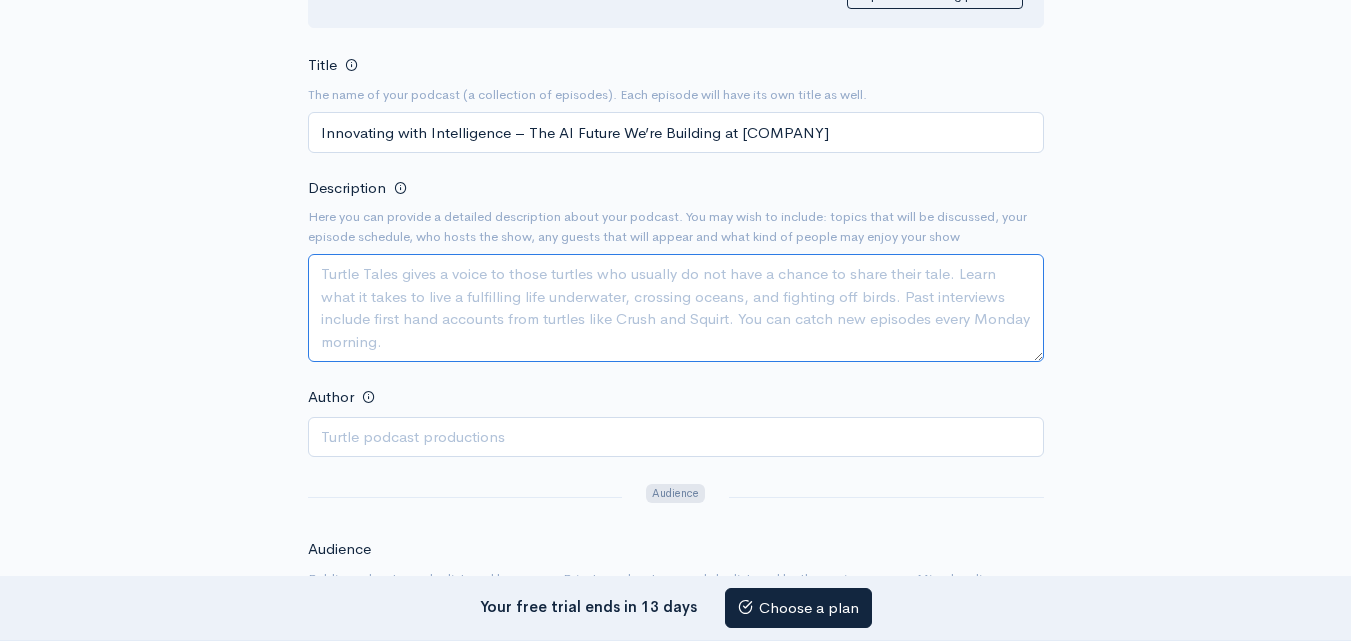 click on "Description" at bounding box center (676, 308) 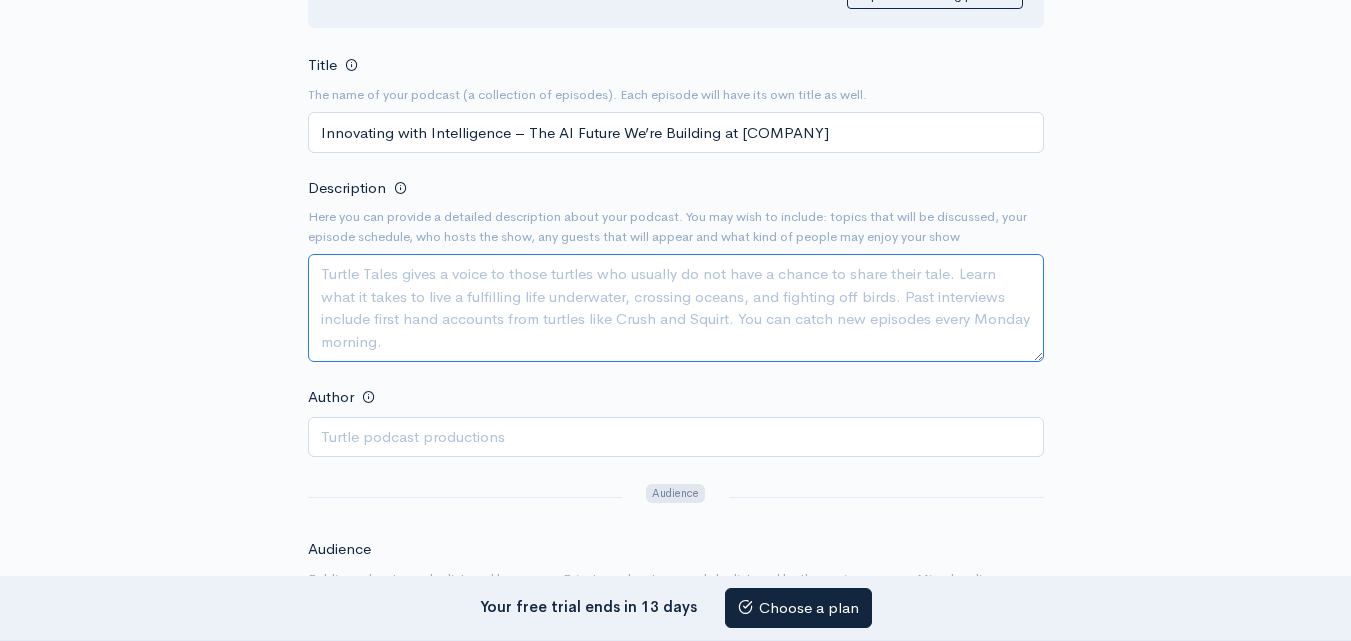 paste on "Unlock the power of AI with BlockchainAppsDeveloper – a leading AI development company offering custom AI solutions, ML models, AI copilots, and automation tools for businesses across industries. Build intelligent, scalable, and secure AI applications tailored to your needs." 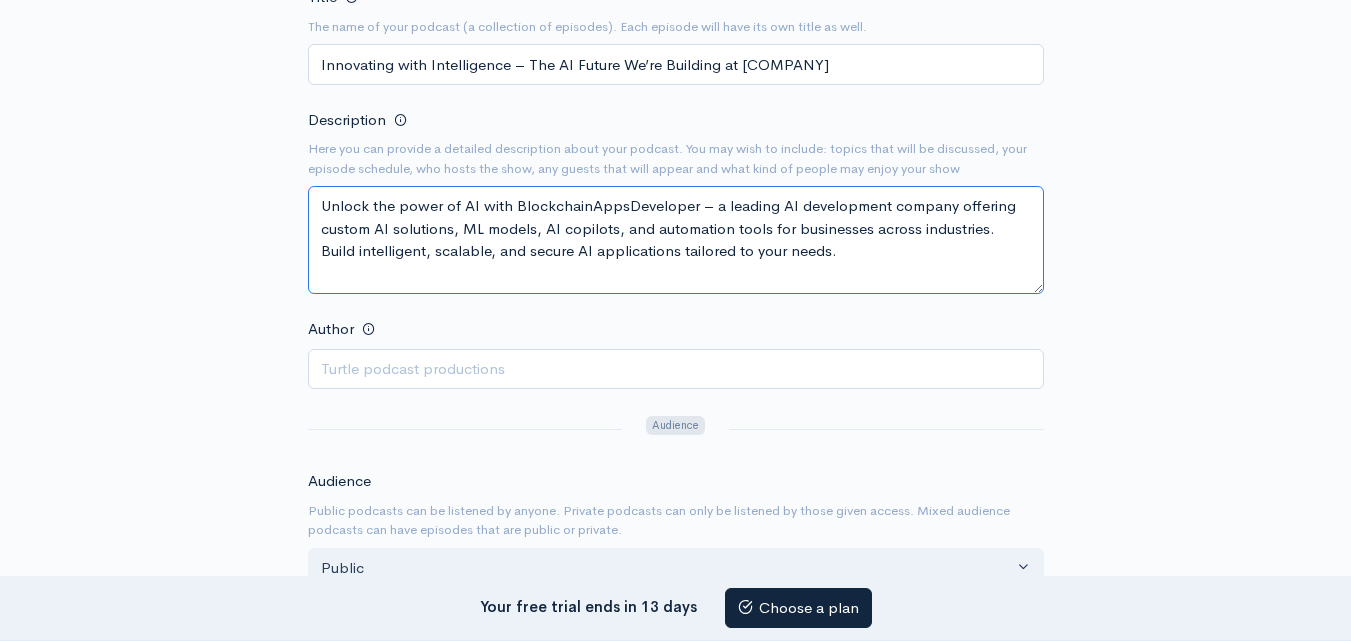 scroll, scrollTop: 400, scrollLeft: 0, axis: vertical 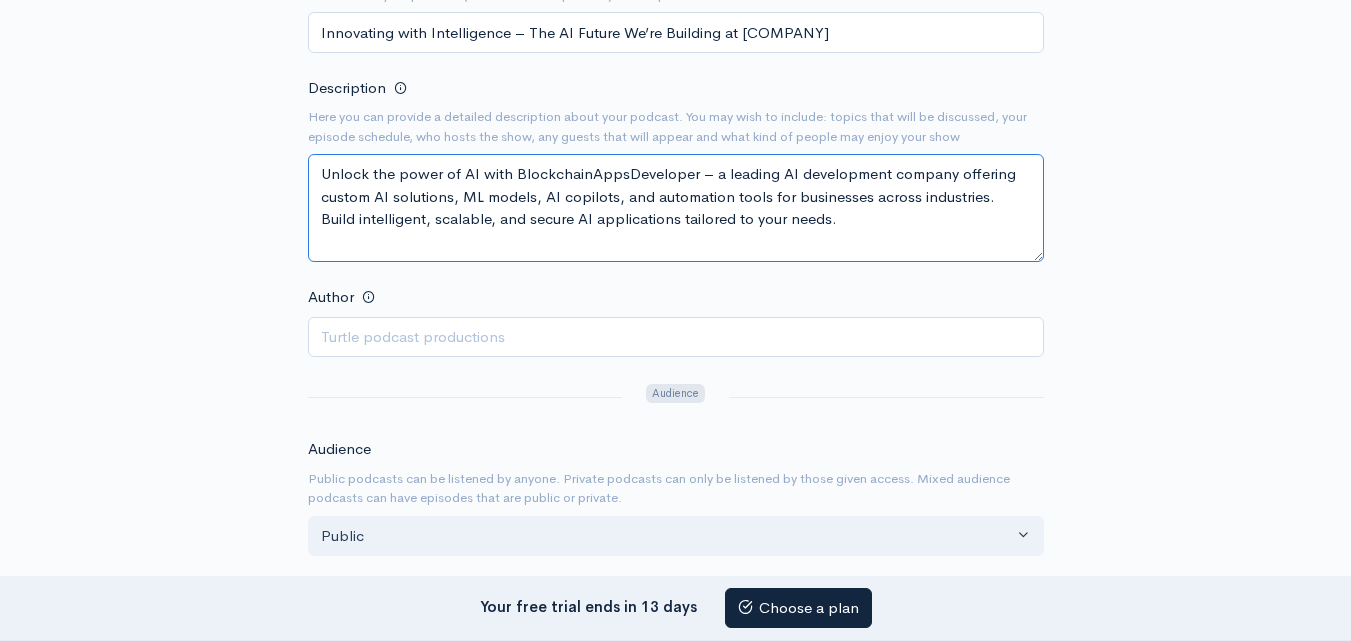 type on "Unlock the power of AI with BlockchainAppsDeveloper – a leading AI development company offering custom AI solutions, ML models, AI copilots, and automation tools for businesses across industries. Build intelligent, scalable, and secure AI applications tailored to your needs." 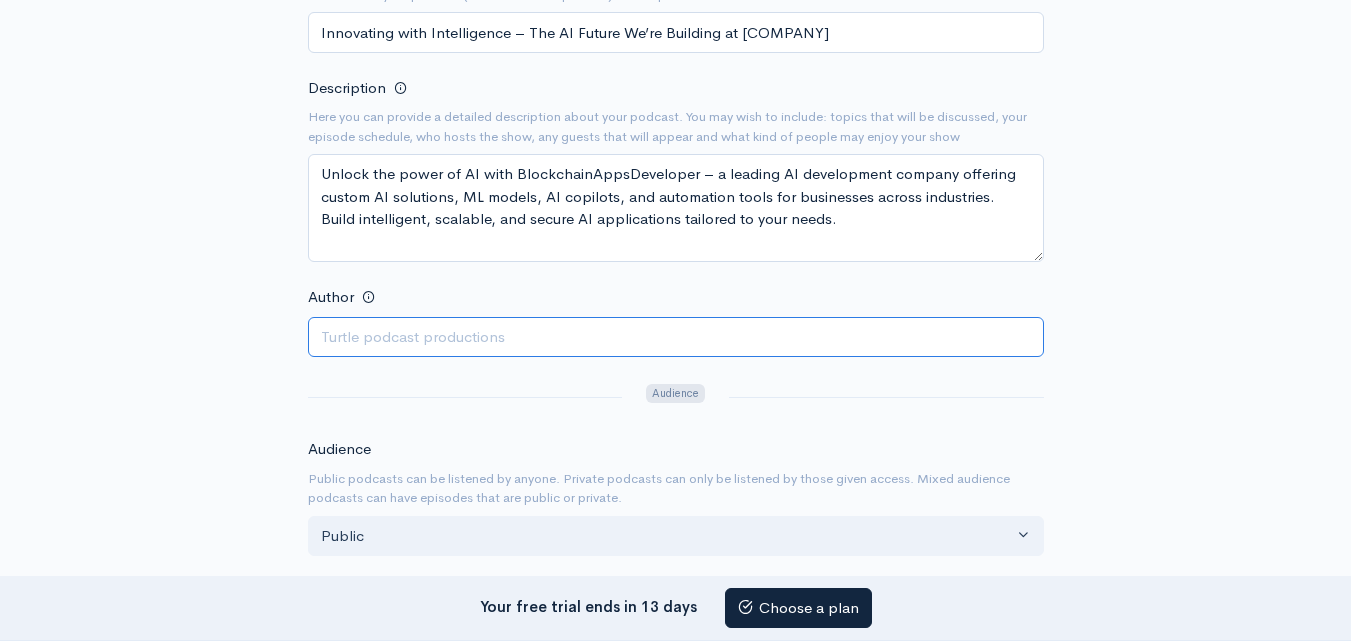 click on "Author" at bounding box center [676, 337] 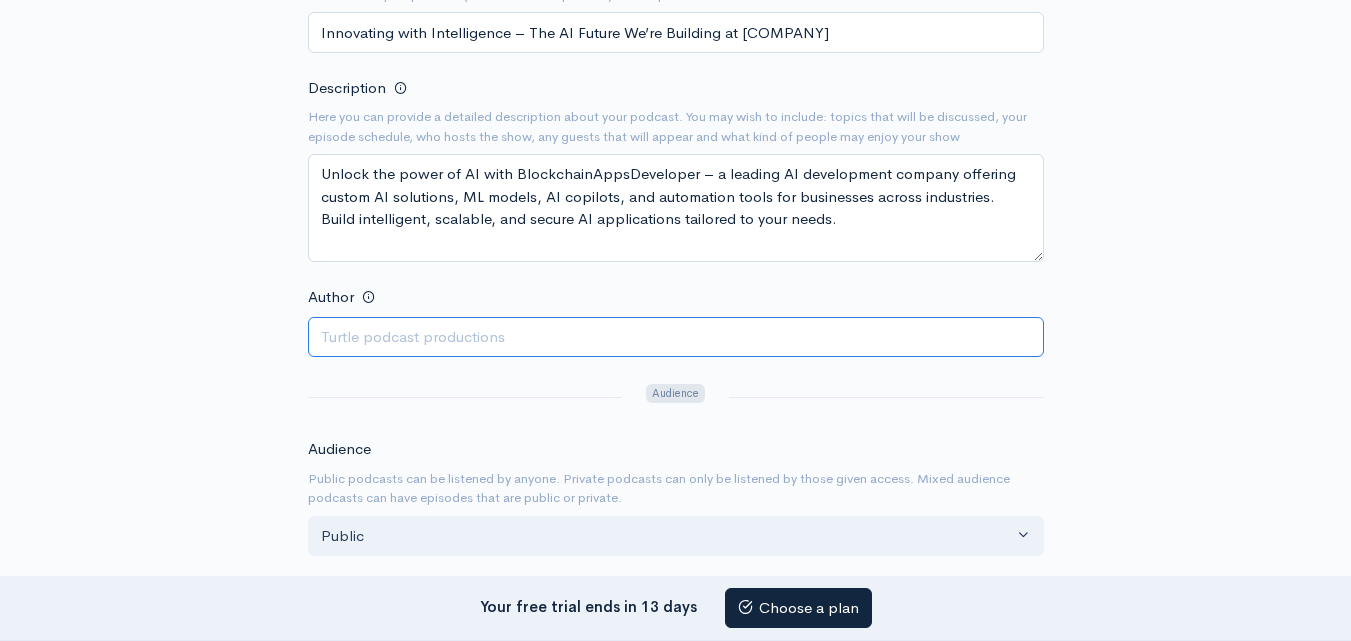 type on "[USERNAME]" 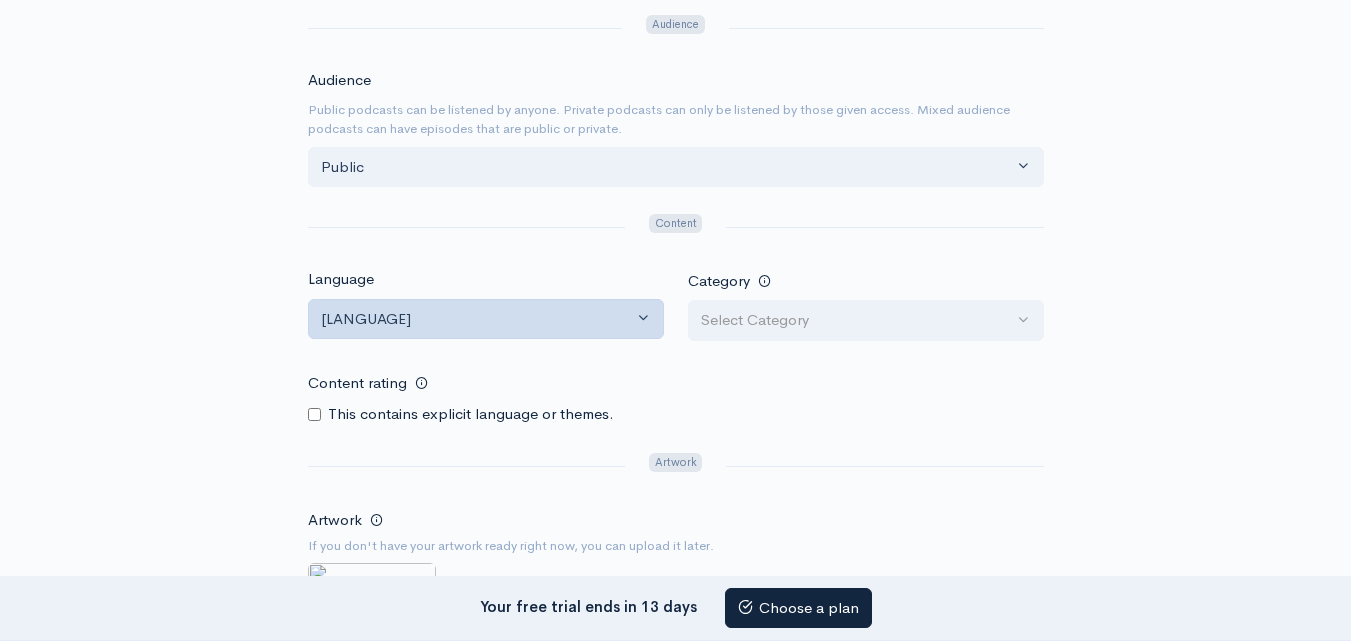 scroll, scrollTop: 800, scrollLeft: 0, axis: vertical 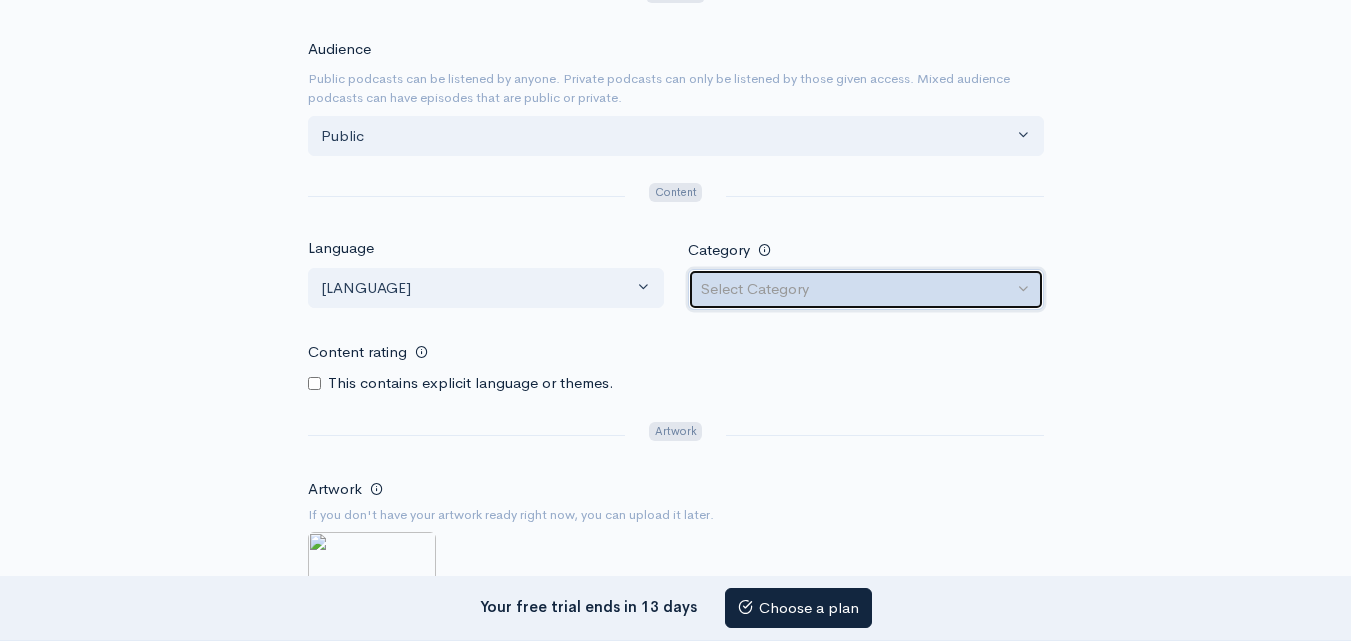 click on "Select Category" at bounding box center (857, 289) 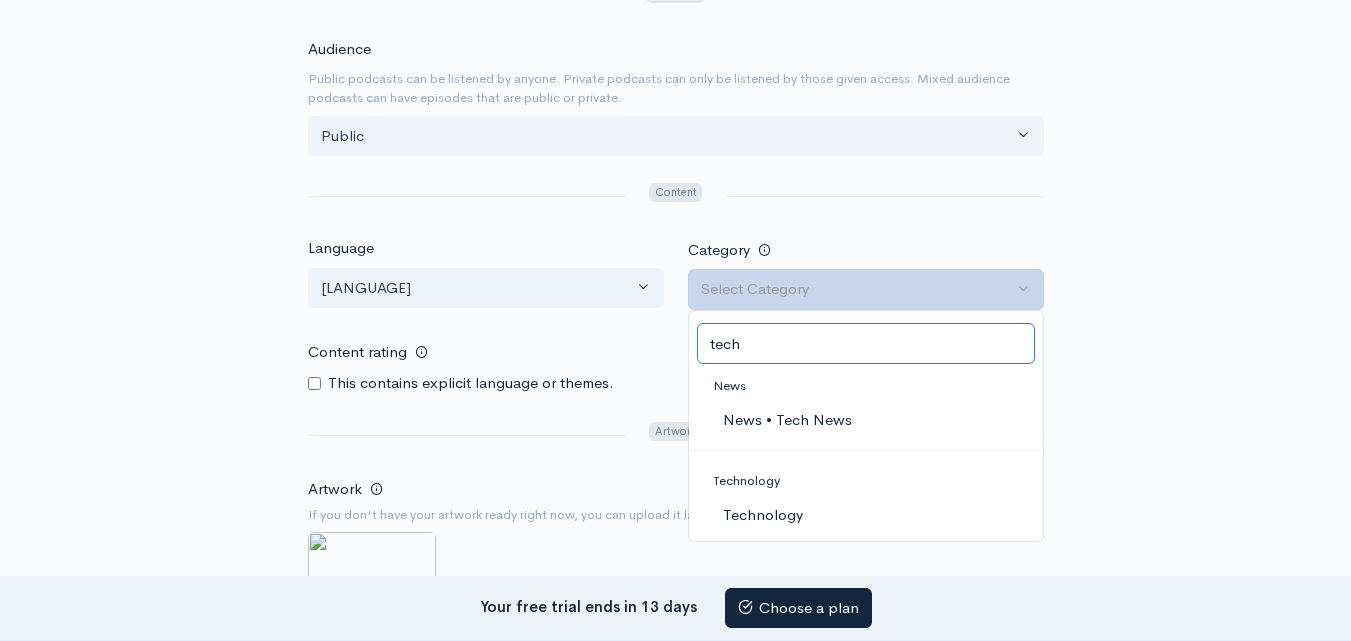 type on "tech" 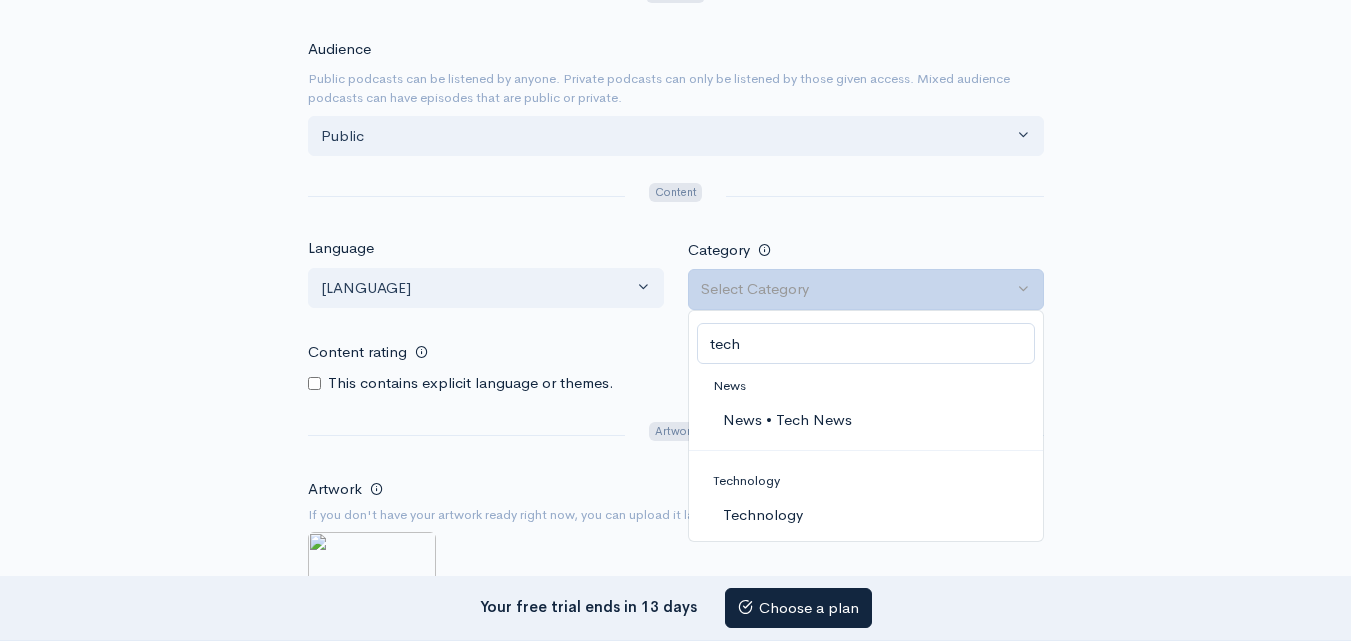 click on "Technology" at bounding box center (762, 515) 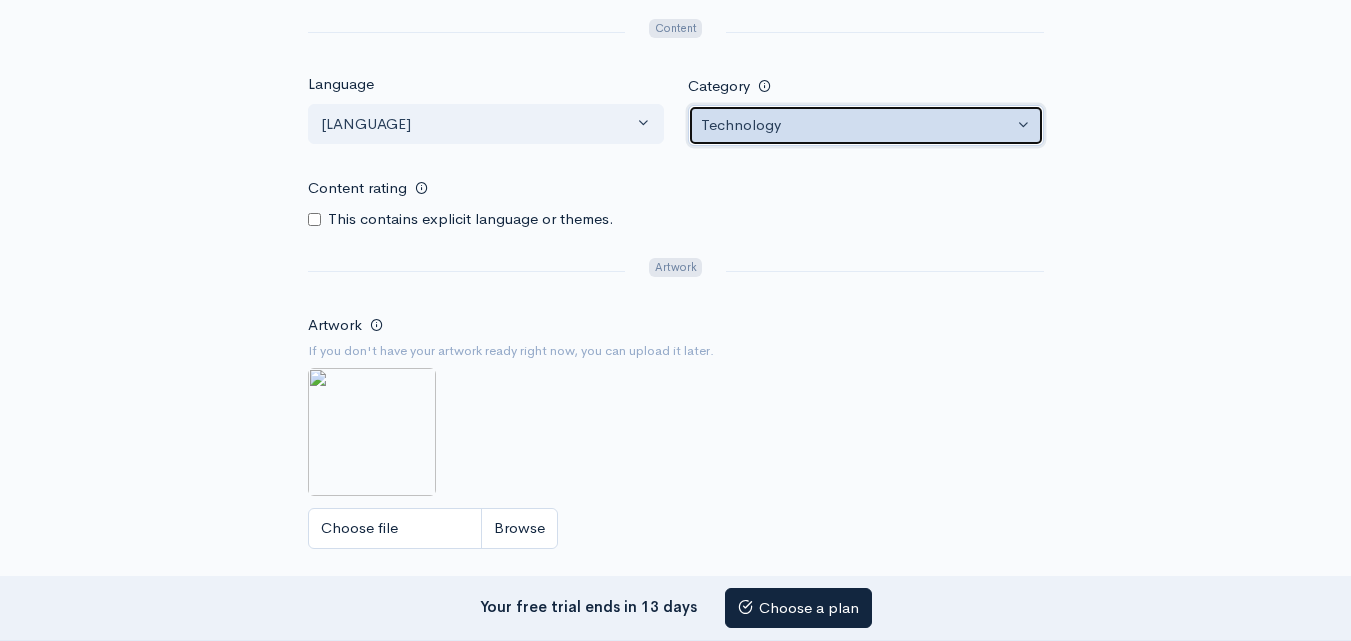 scroll, scrollTop: 1000, scrollLeft: 0, axis: vertical 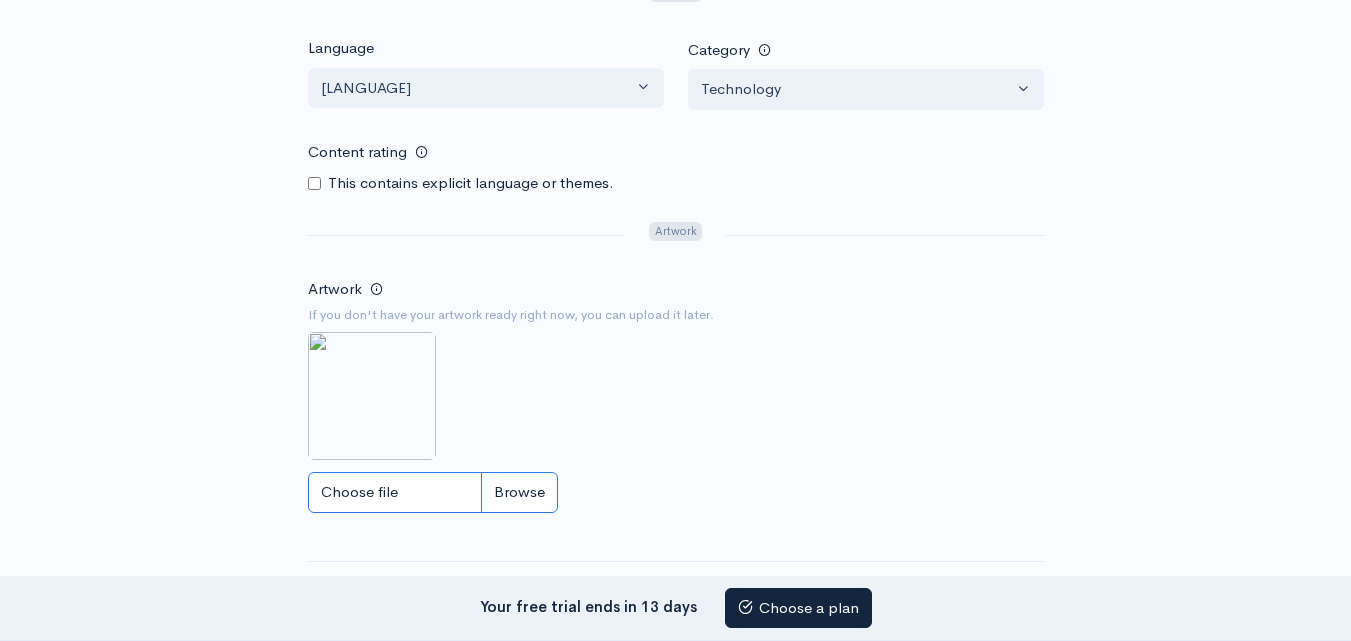 click on "Choose file" at bounding box center (433, 492) 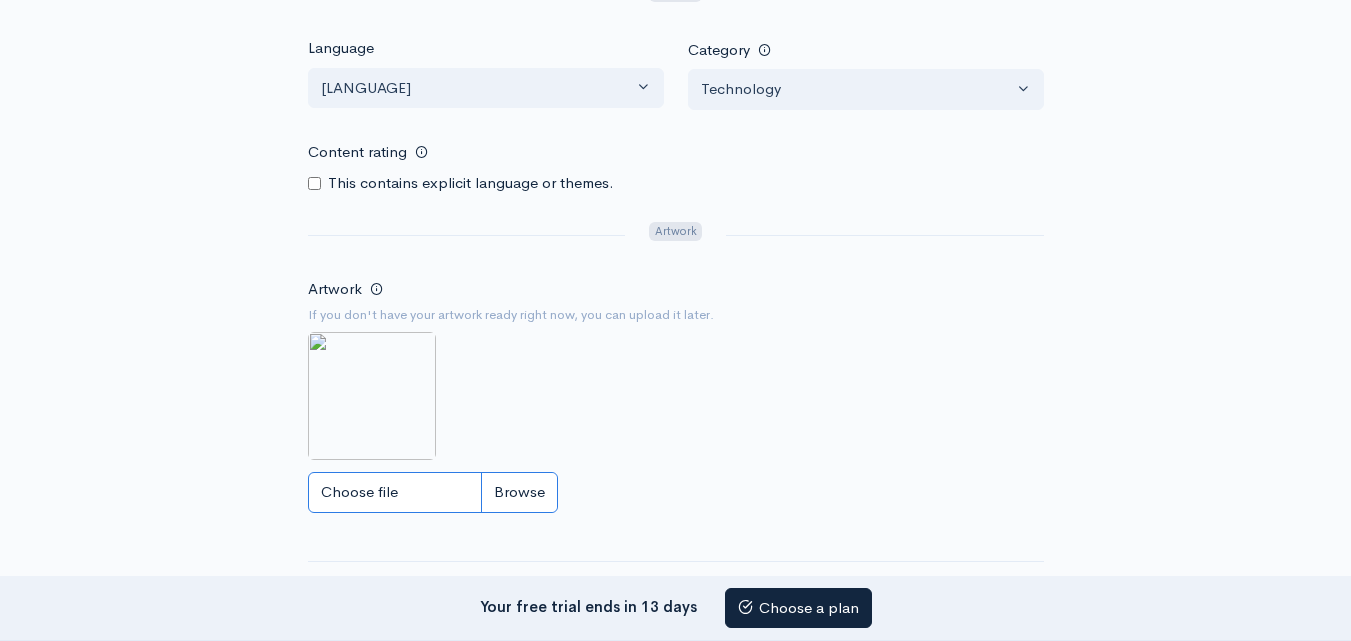 type on "C:\fakepath\Frame 9.jpg" 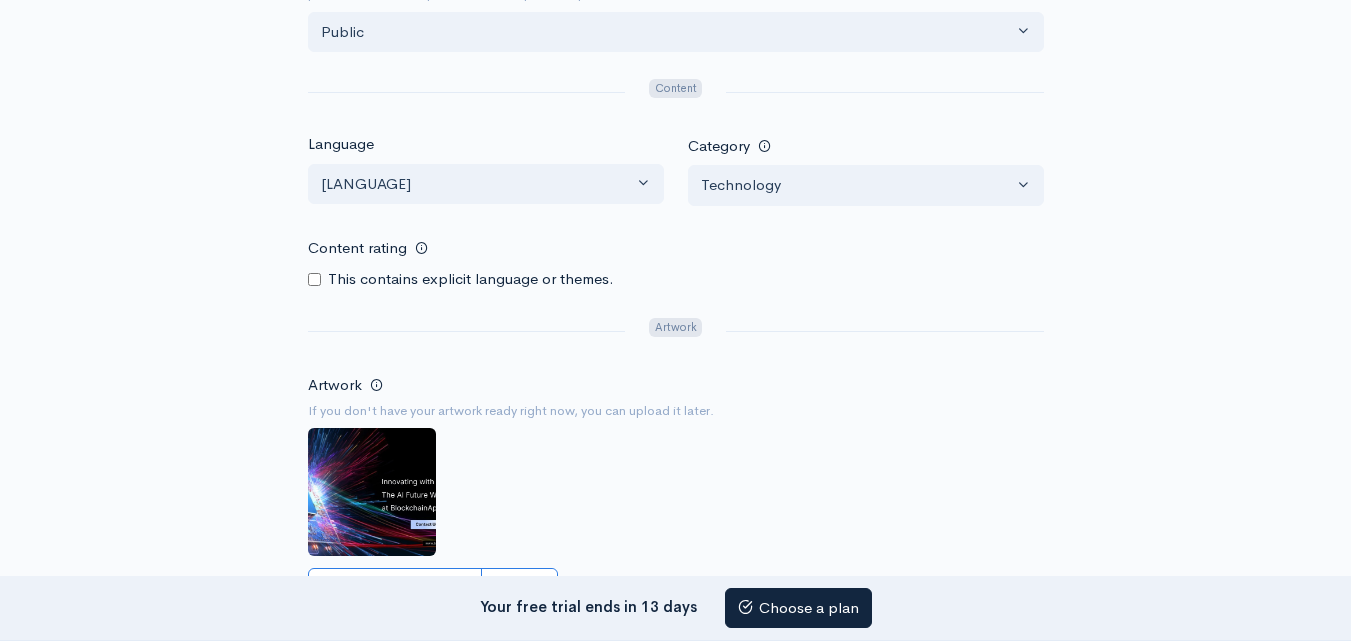 scroll, scrollTop: 1399, scrollLeft: 0, axis: vertical 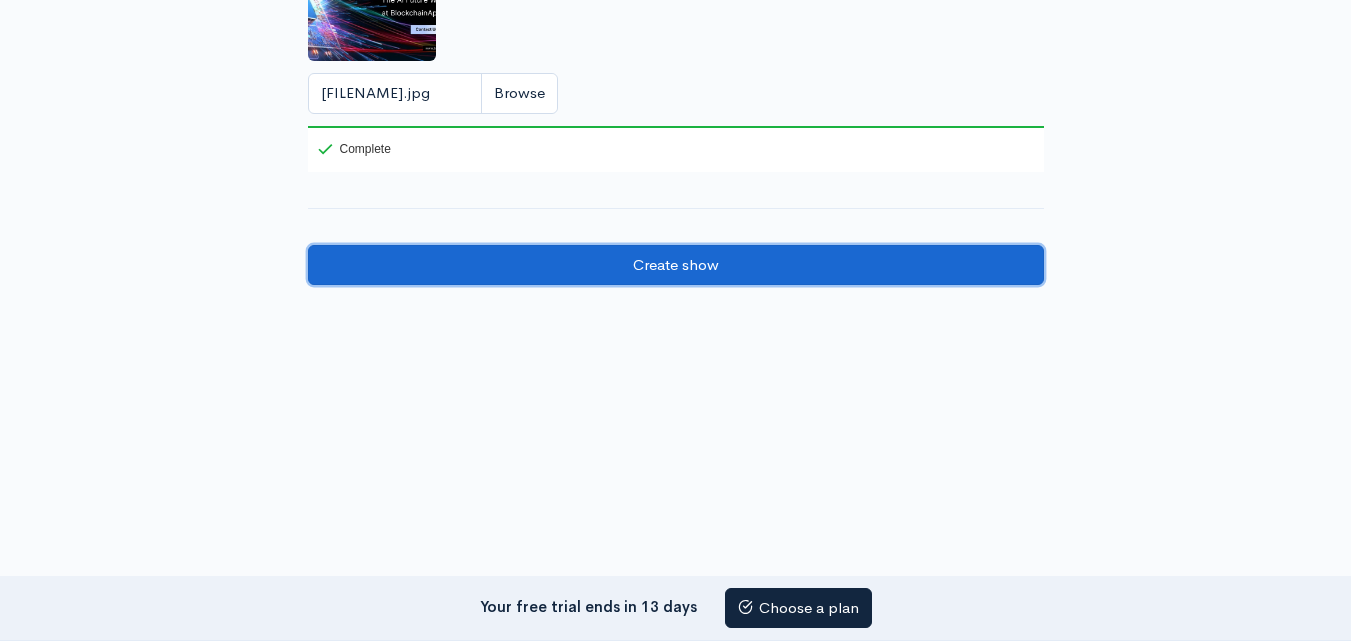 click on "Create show" at bounding box center (676, 265) 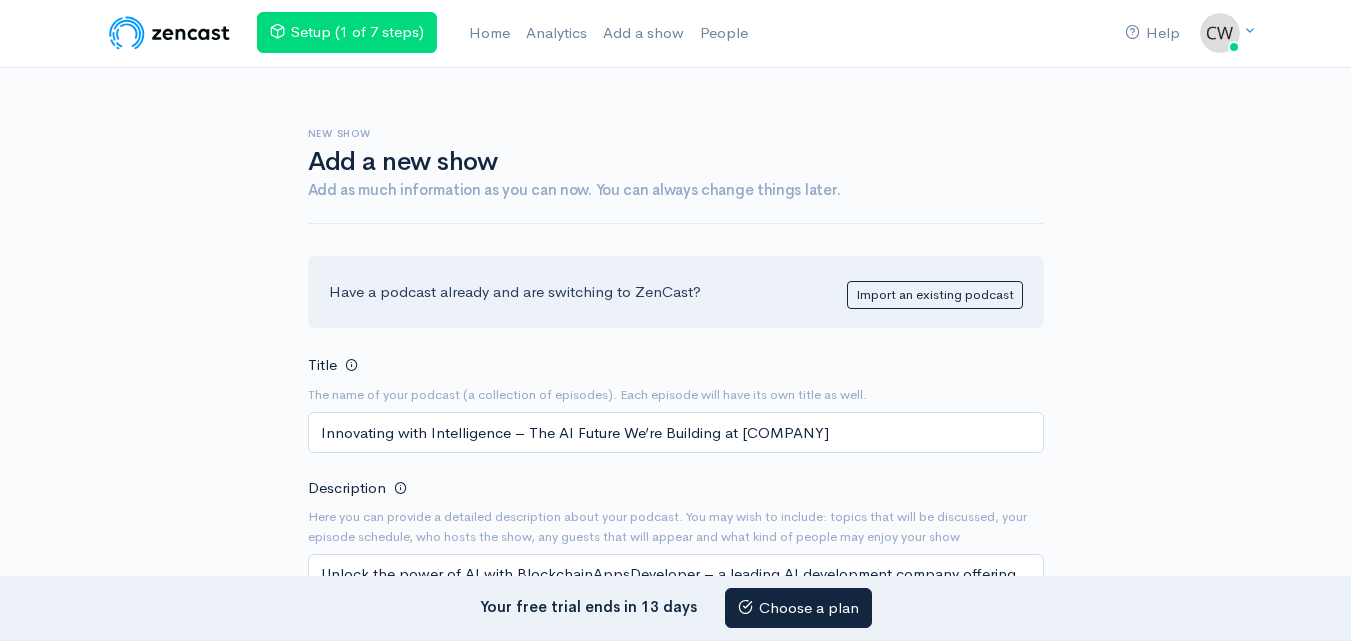 scroll, scrollTop: 0, scrollLeft: 0, axis: both 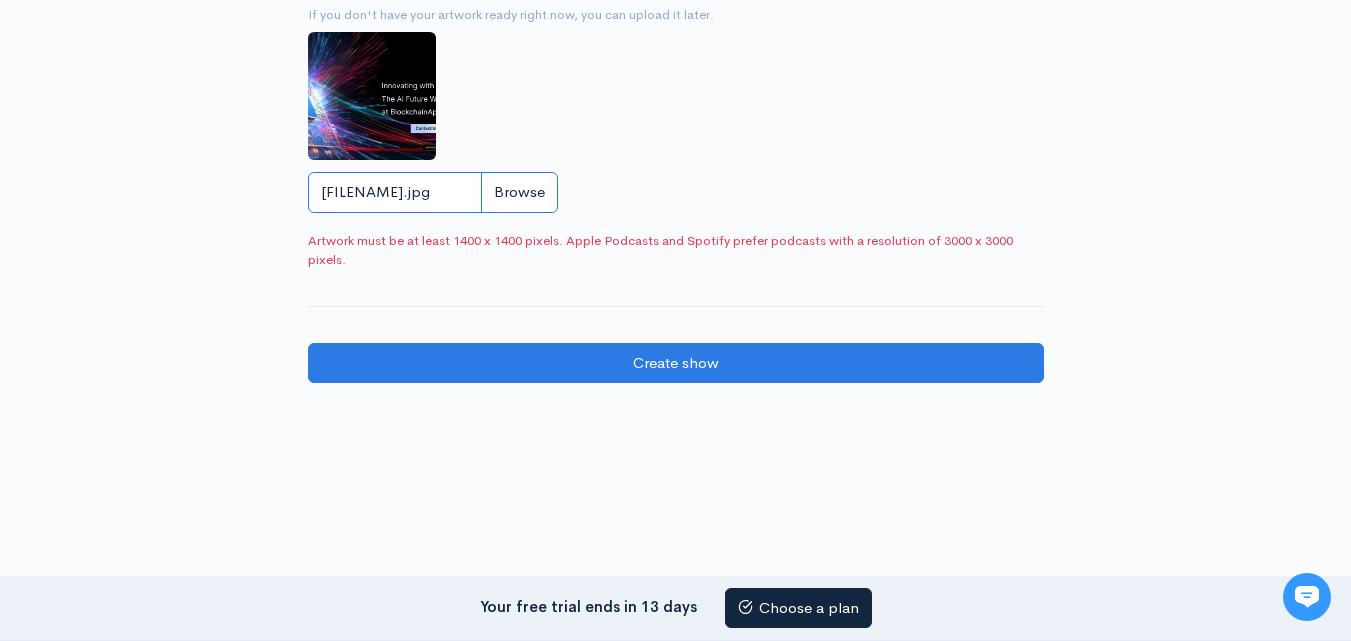 click on "[FILENAME].jpg" at bounding box center [433, 192] 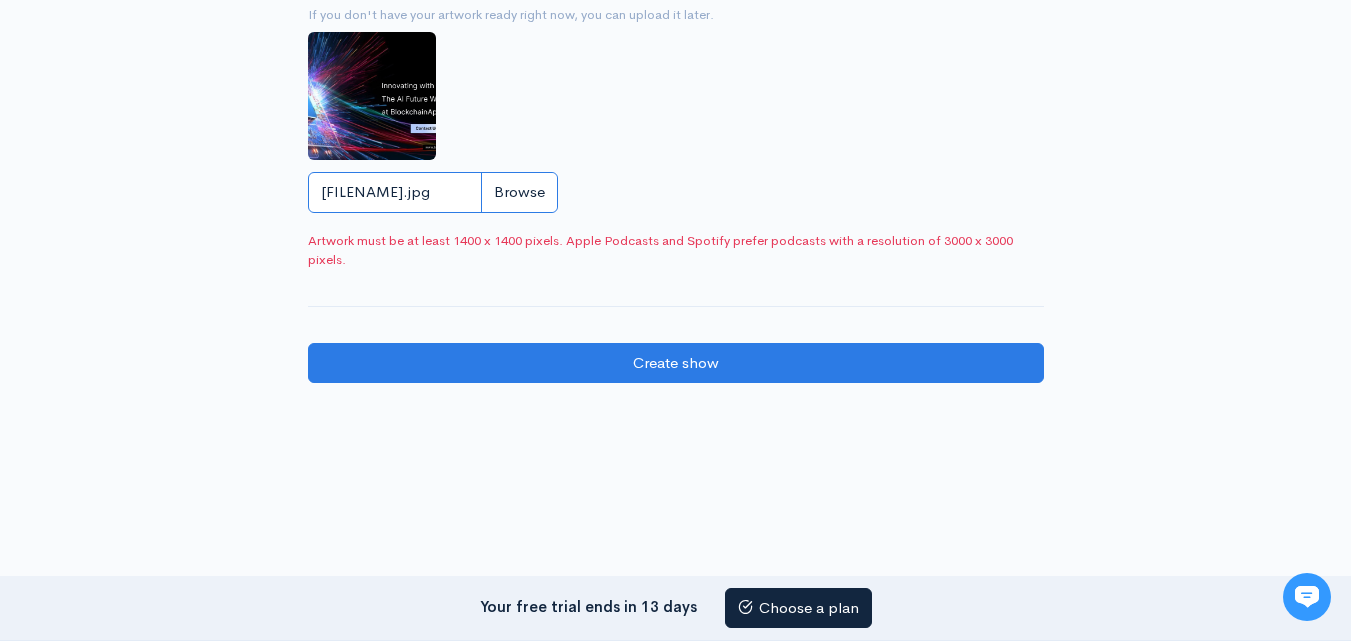 type on "C:\fakepath\[FILENAME].jpg" 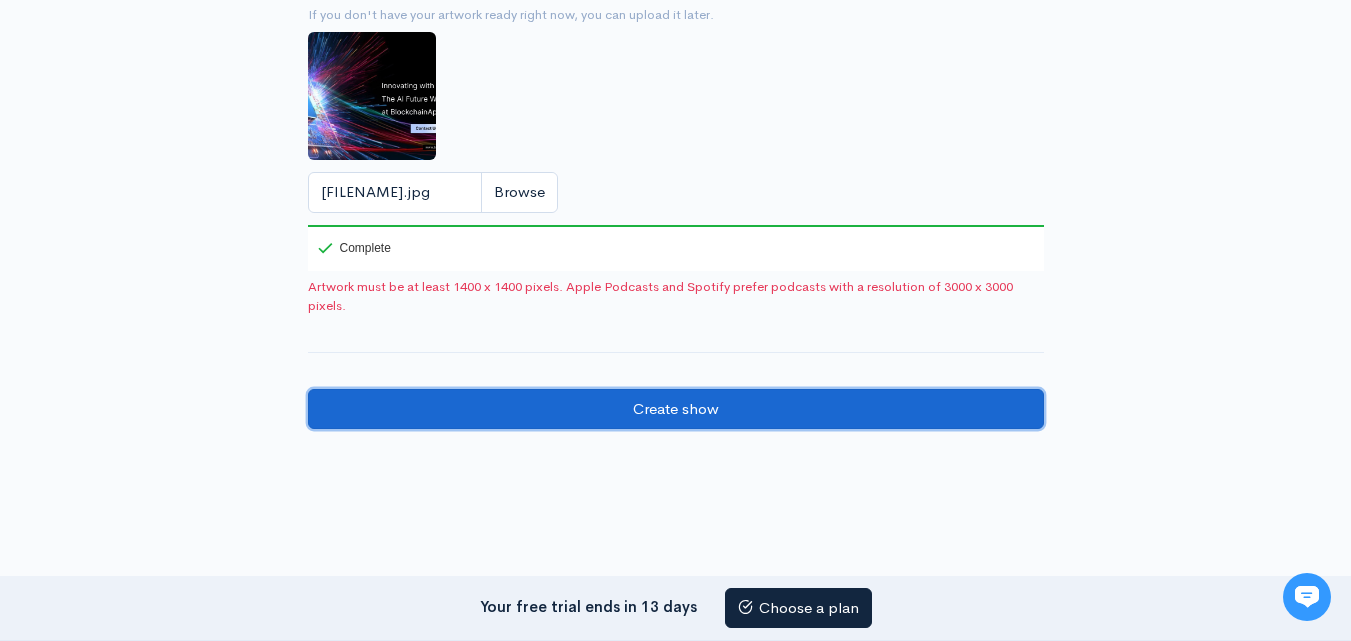 click on "Create show" at bounding box center [676, 409] 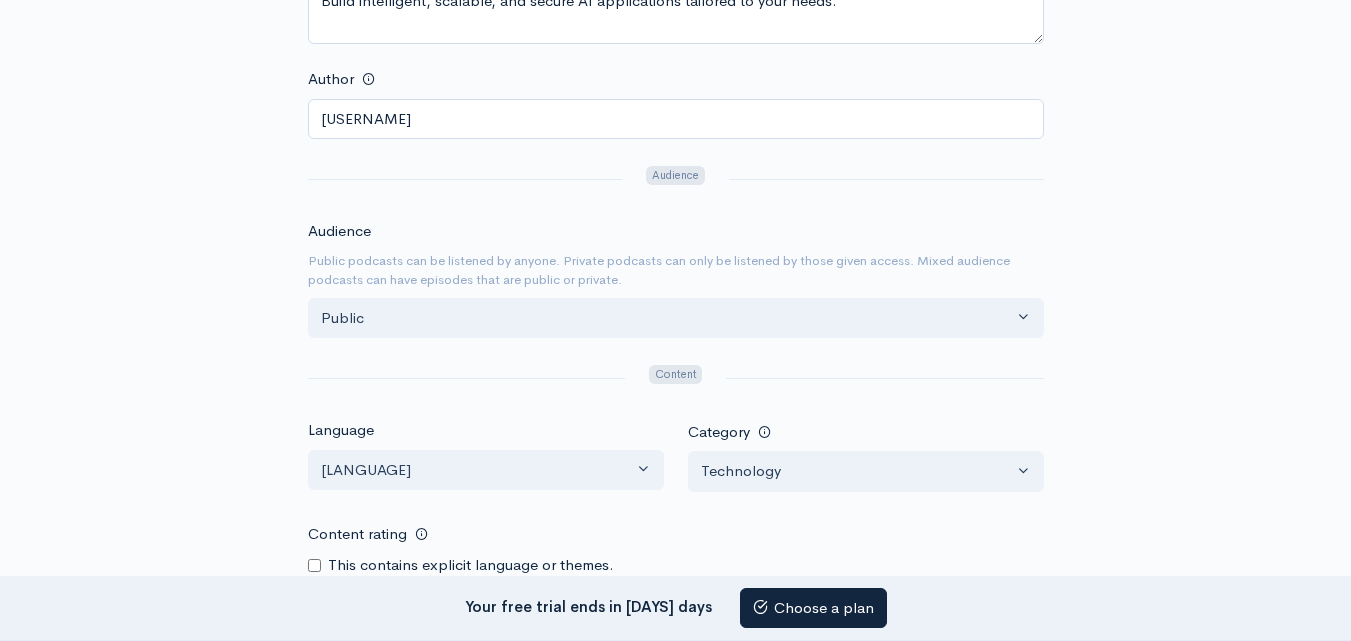 scroll, scrollTop: 0, scrollLeft: 0, axis: both 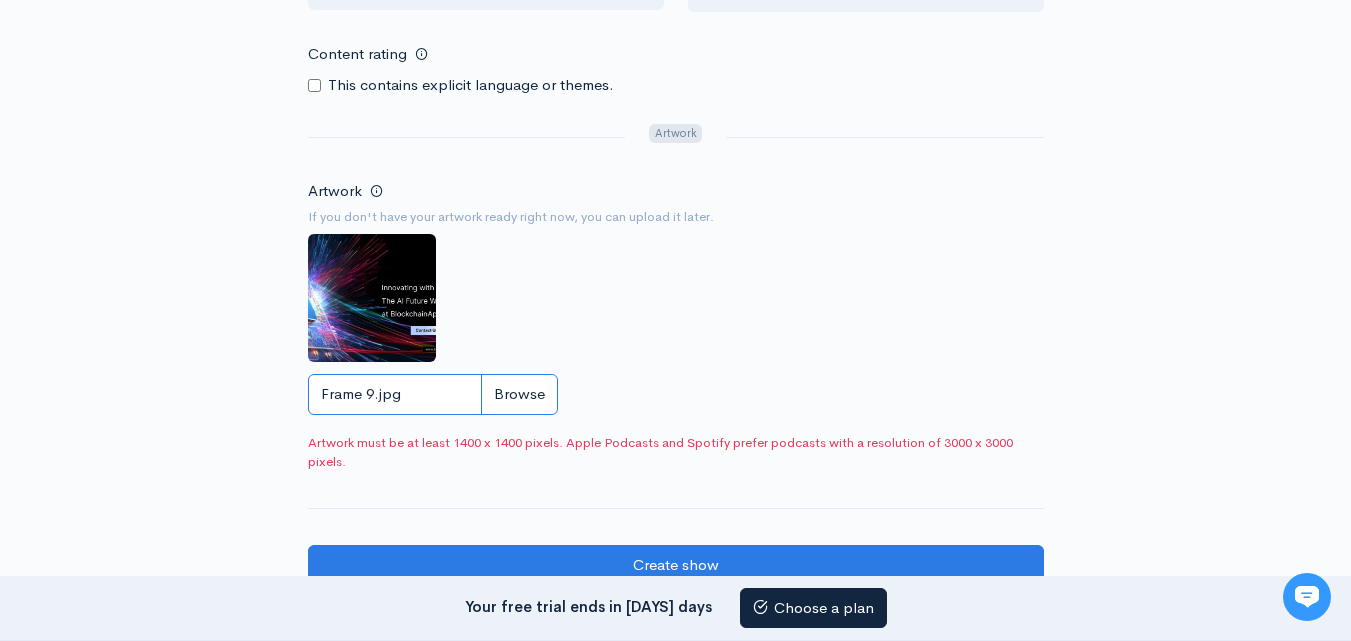 click on "Frame 9.jpg" at bounding box center [433, 394] 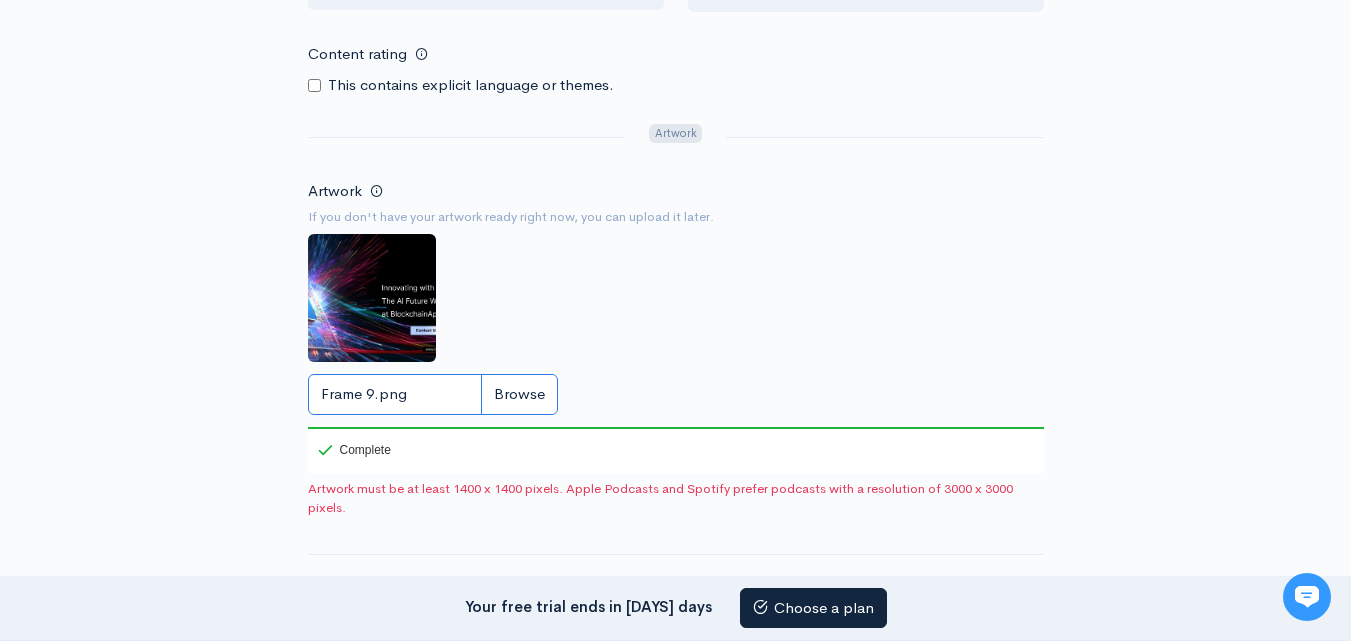 scroll, scrollTop: 1298, scrollLeft: 0, axis: vertical 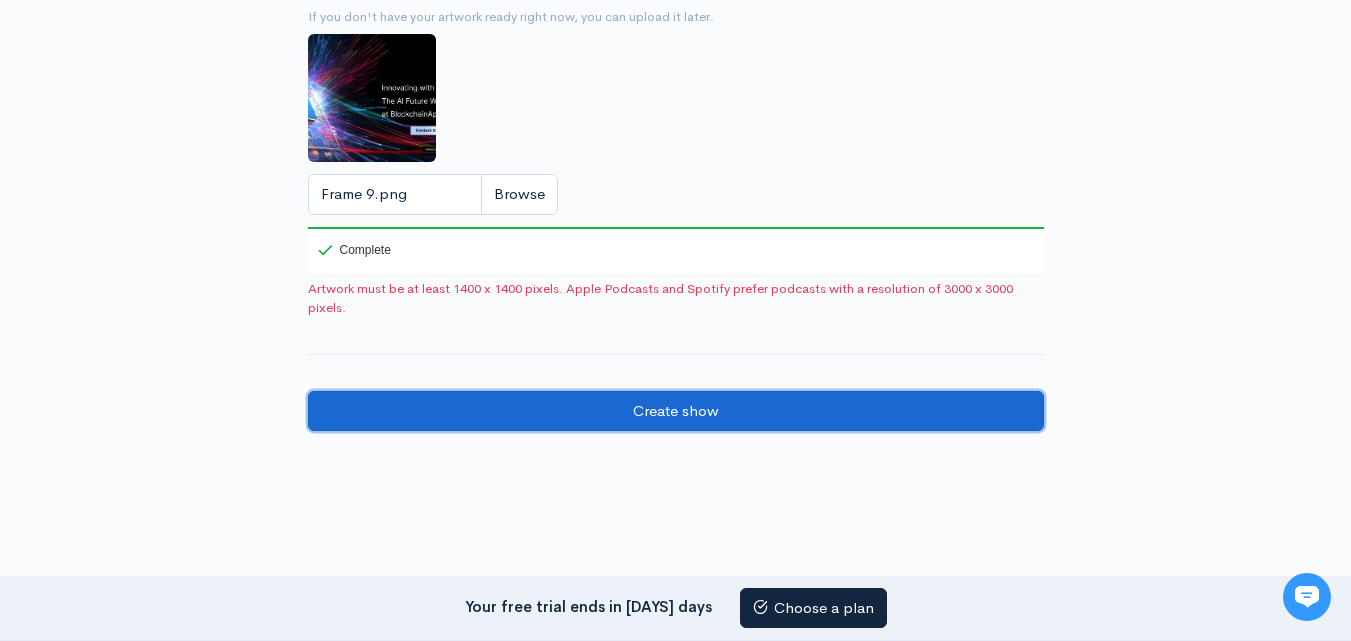 click on "Create show" at bounding box center [676, 411] 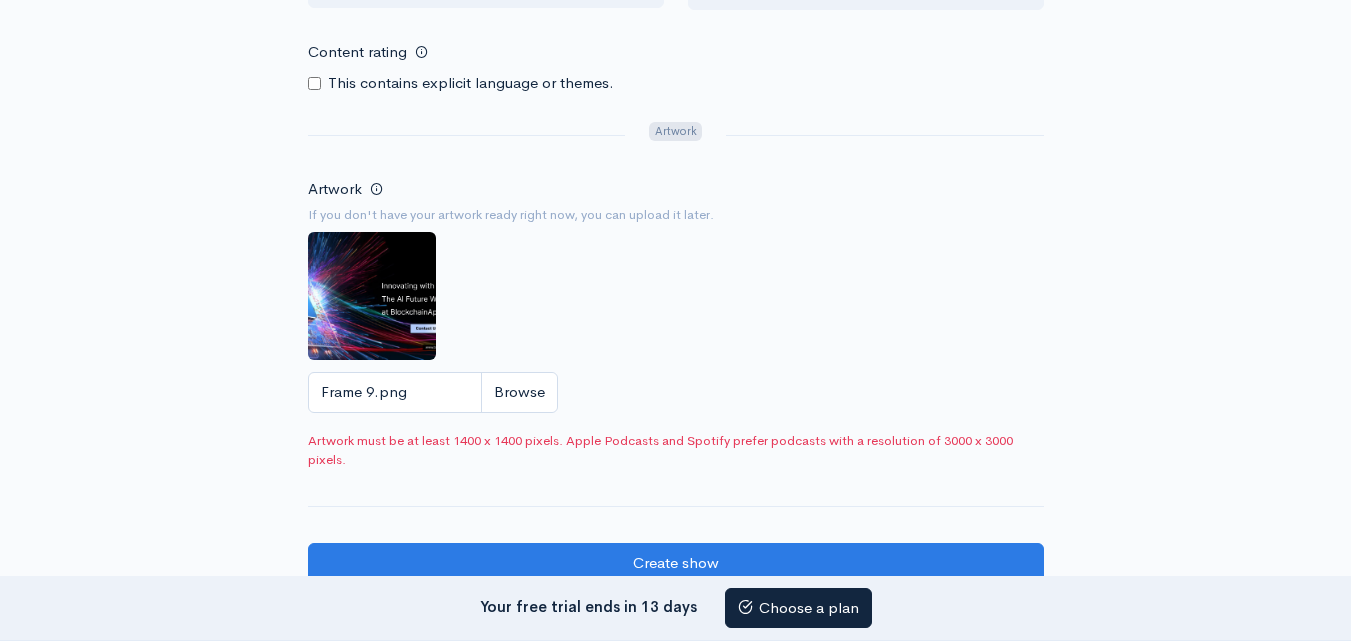 scroll, scrollTop: 1100, scrollLeft: 0, axis: vertical 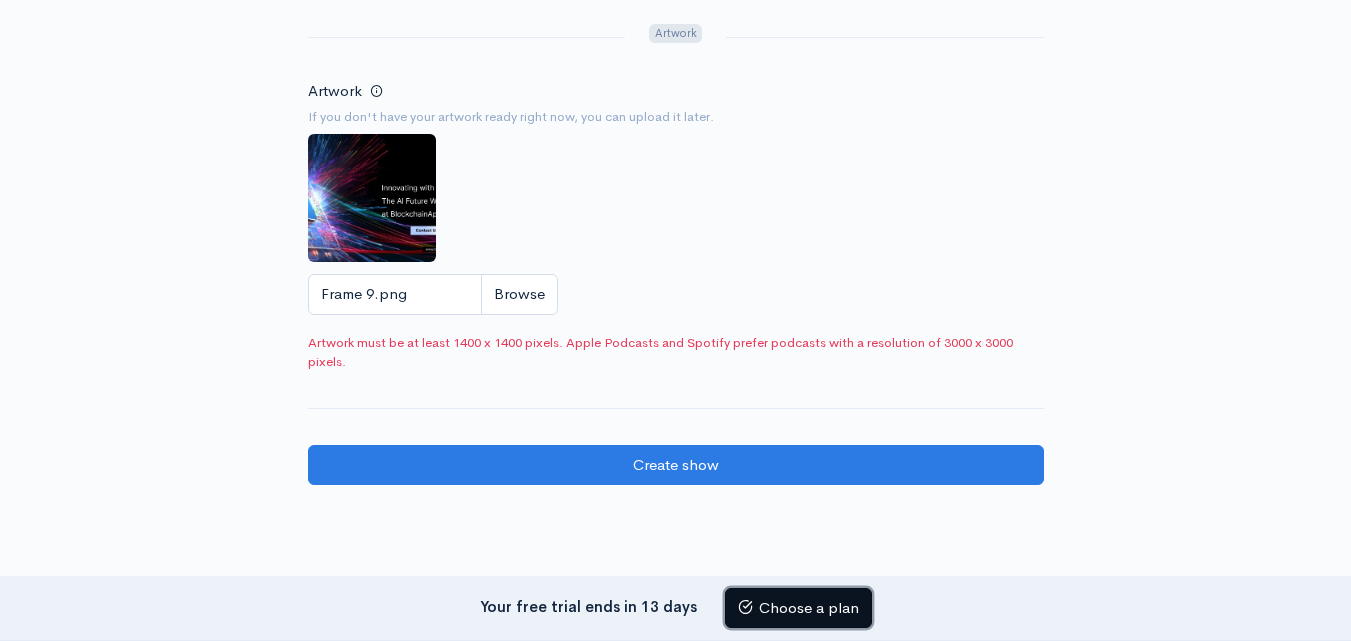 click on "Choose a plan" at bounding box center [798, 608] 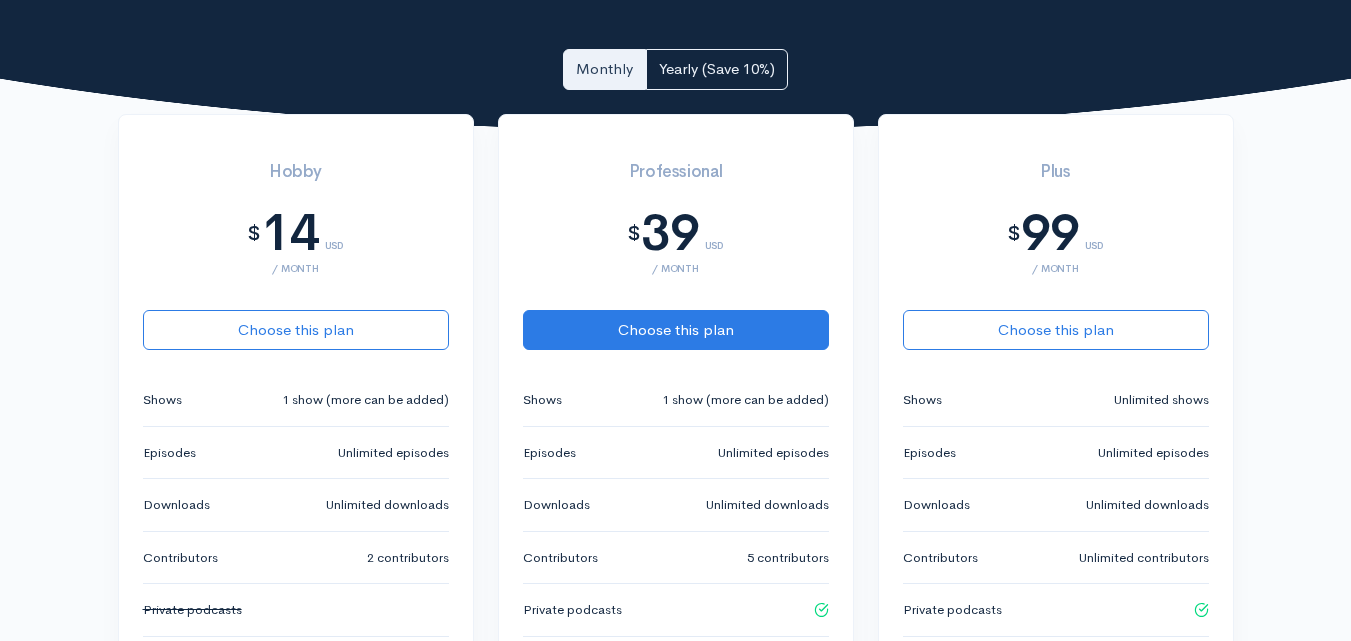 scroll, scrollTop: 200, scrollLeft: 0, axis: vertical 